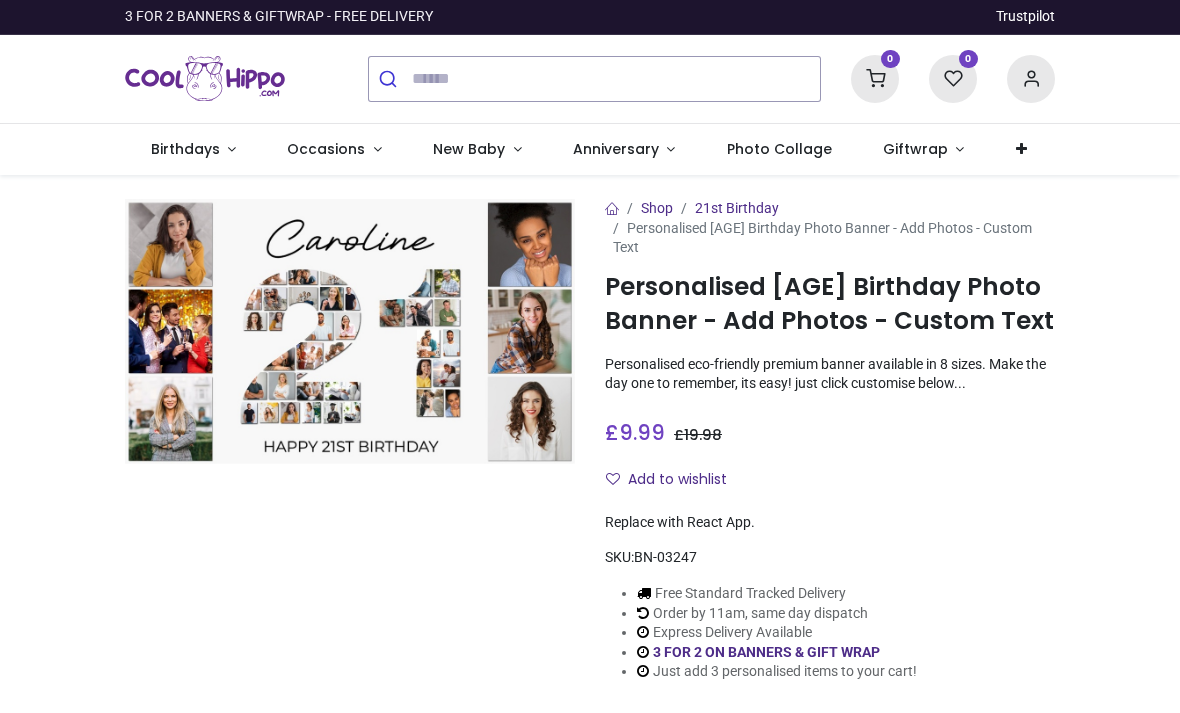 scroll, scrollTop: 0, scrollLeft: 0, axis: both 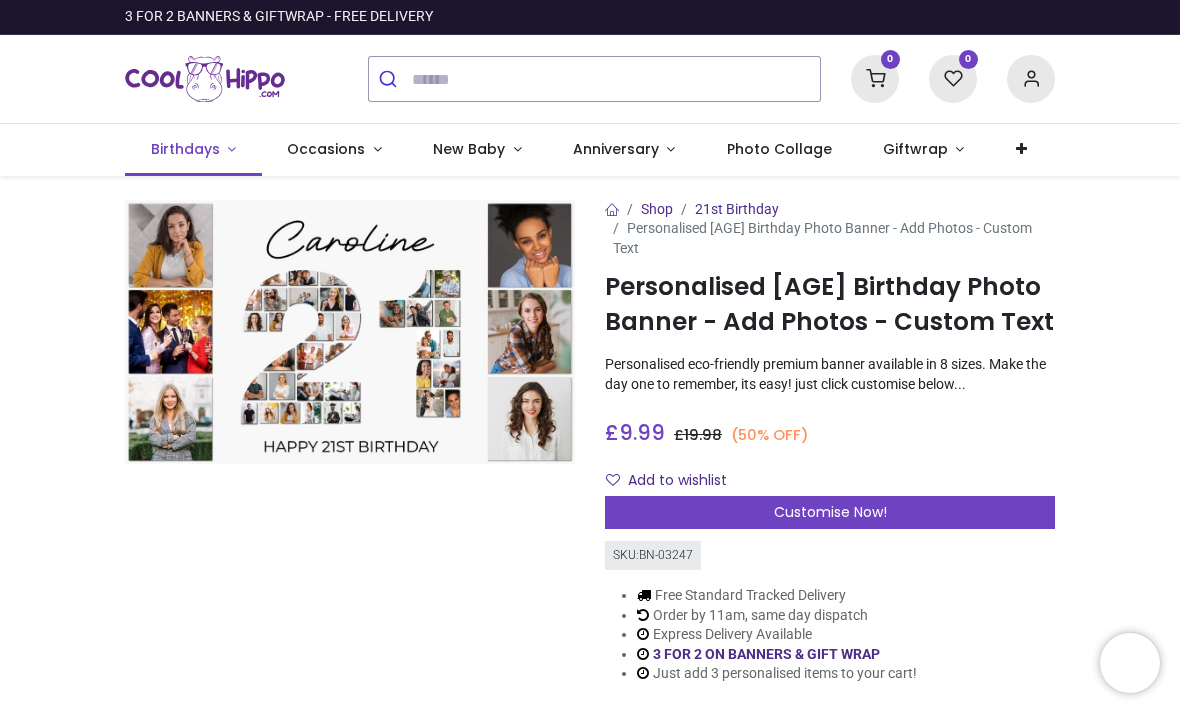 click on "Birthdays" at bounding box center [187, 149] 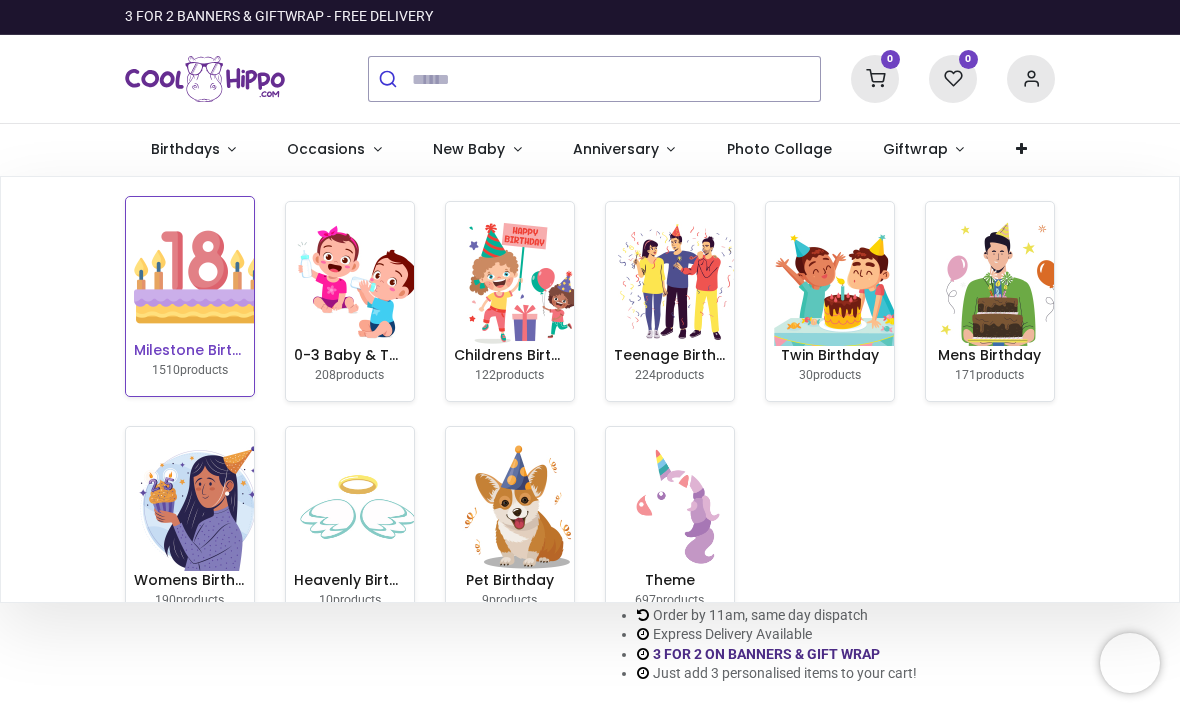 click at bounding box center [198, 277] 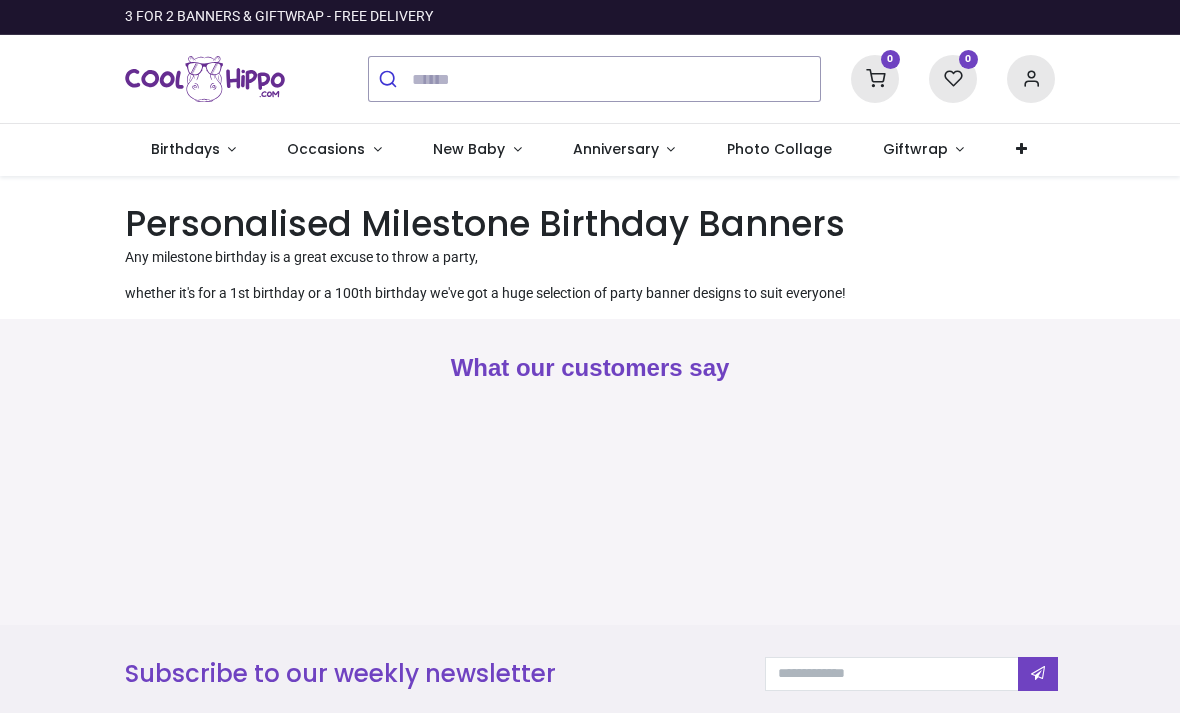 scroll, scrollTop: 0, scrollLeft: 0, axis: both 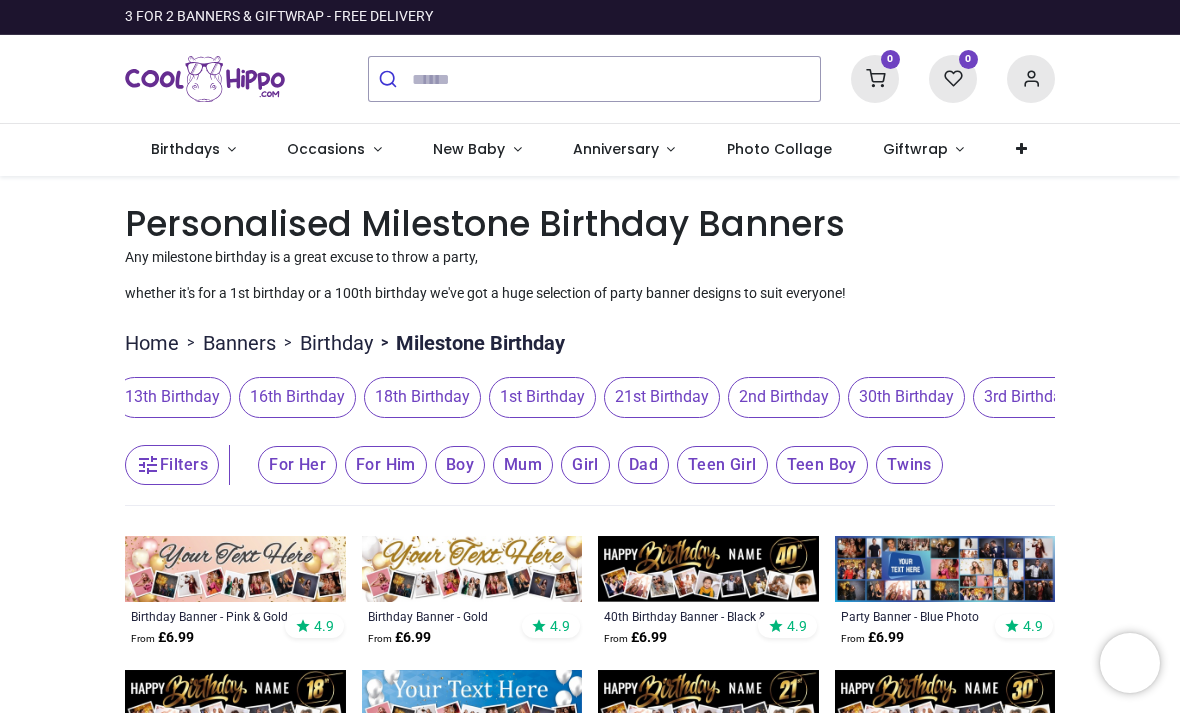 click on "21st Birthday" at bounding box center (662, 397) 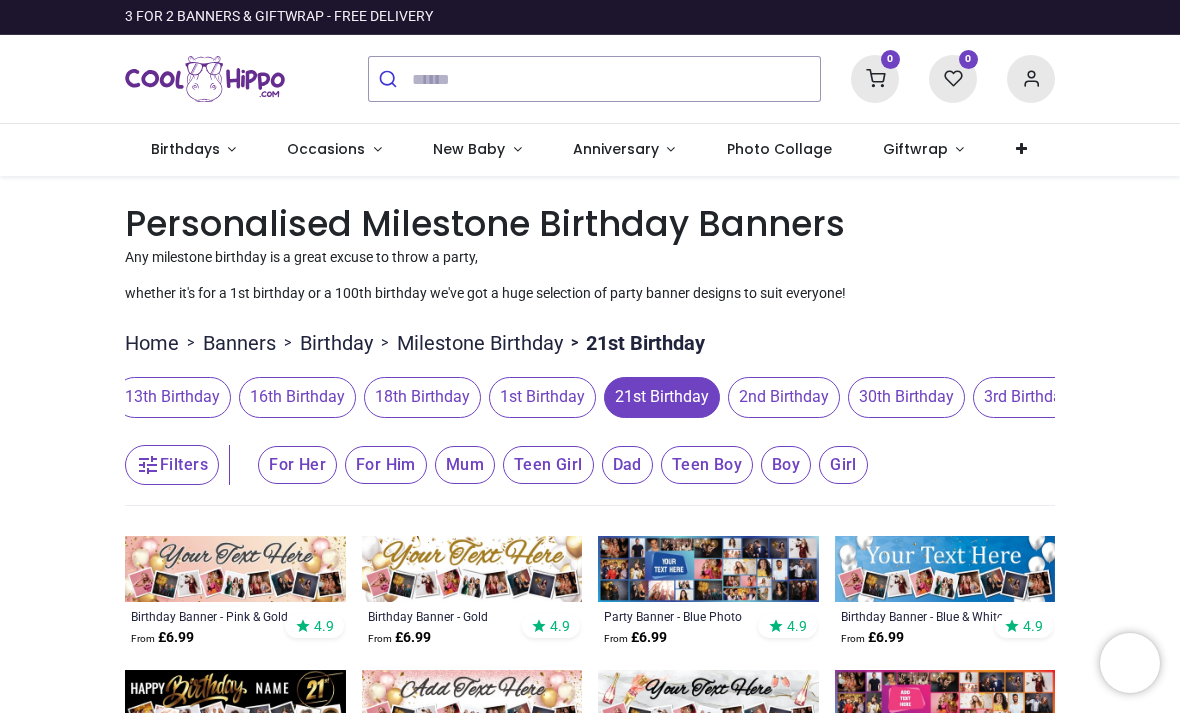 click on "For Her" at bounding box center (297, 465) 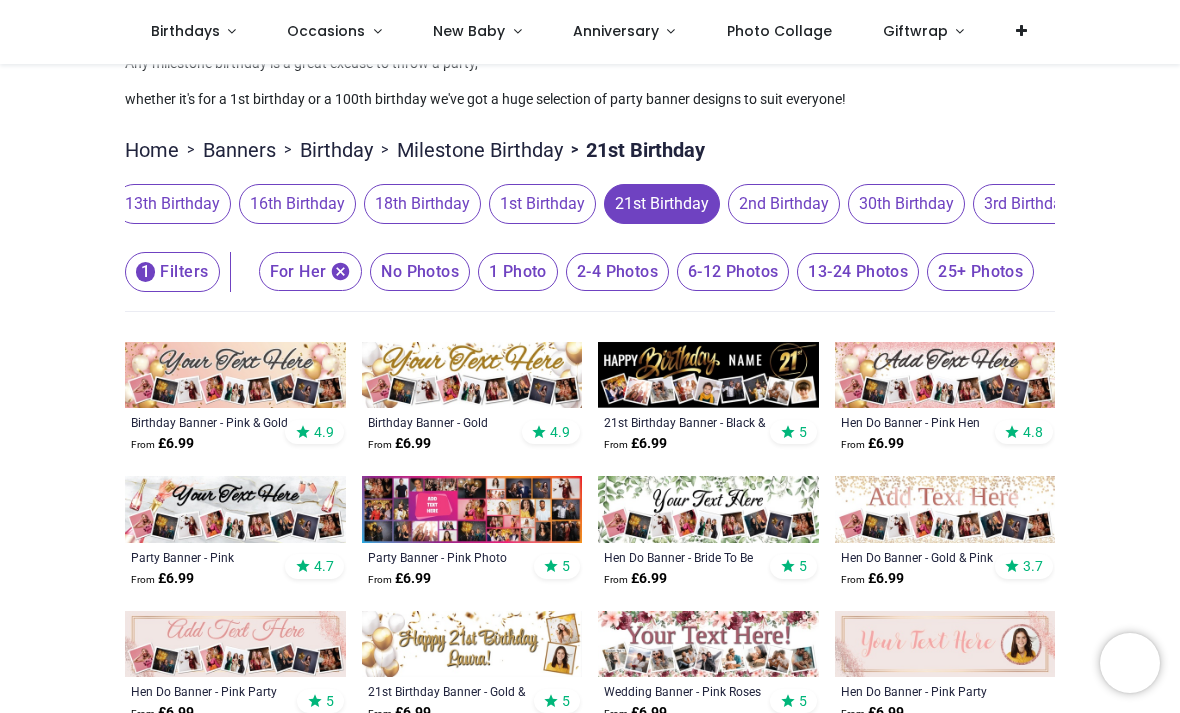 scroll, scrollTop: 81, scrollLeft: 0, axis: vertical 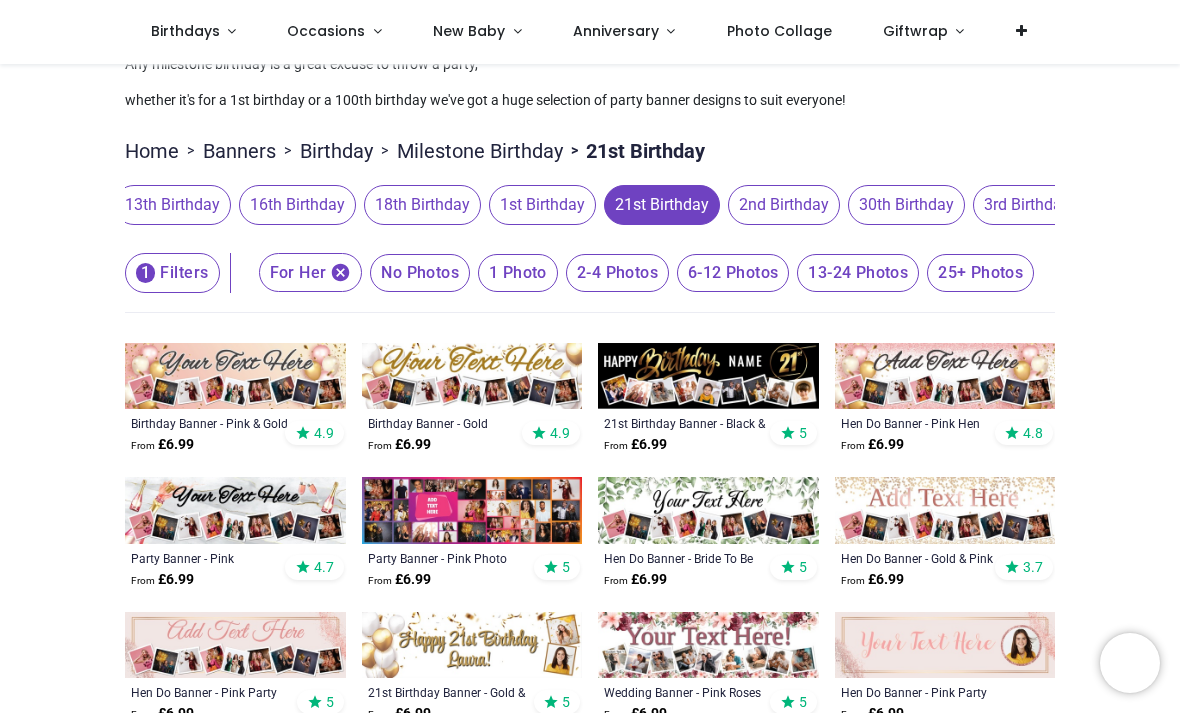 click at bounding box center [708, 376] 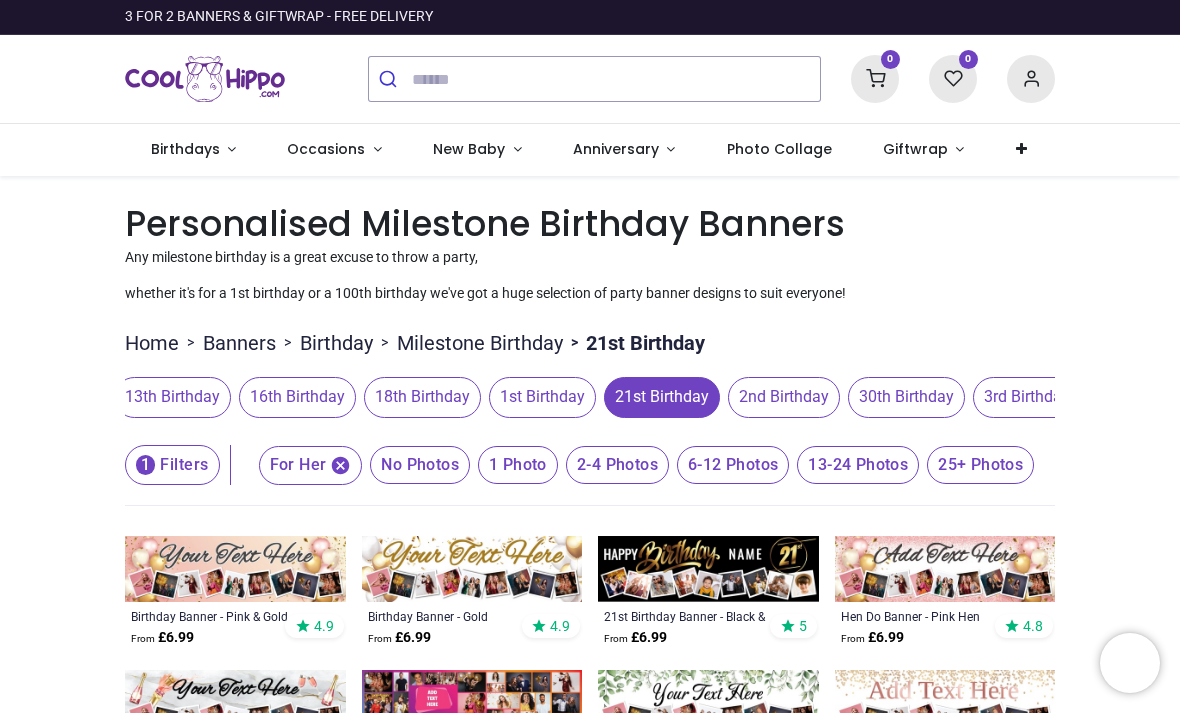 scroll, scrollTop: 0, scrollLeft: 0, axis: both 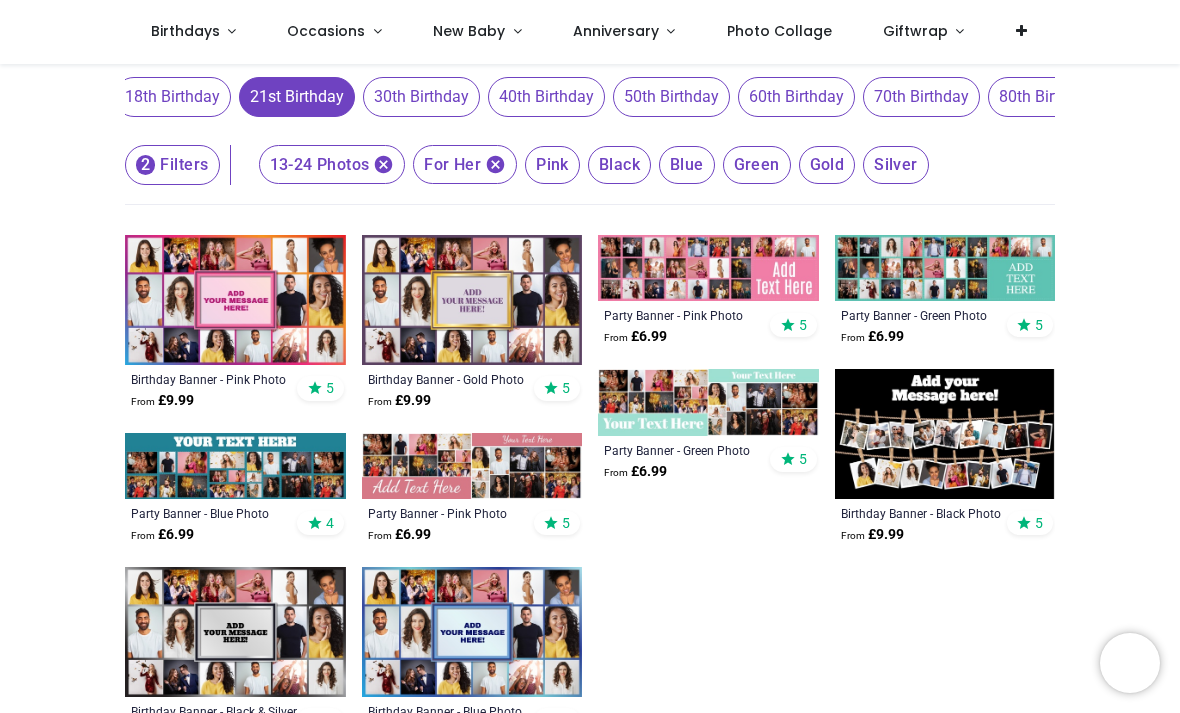 click at bounding box center [945, 434] 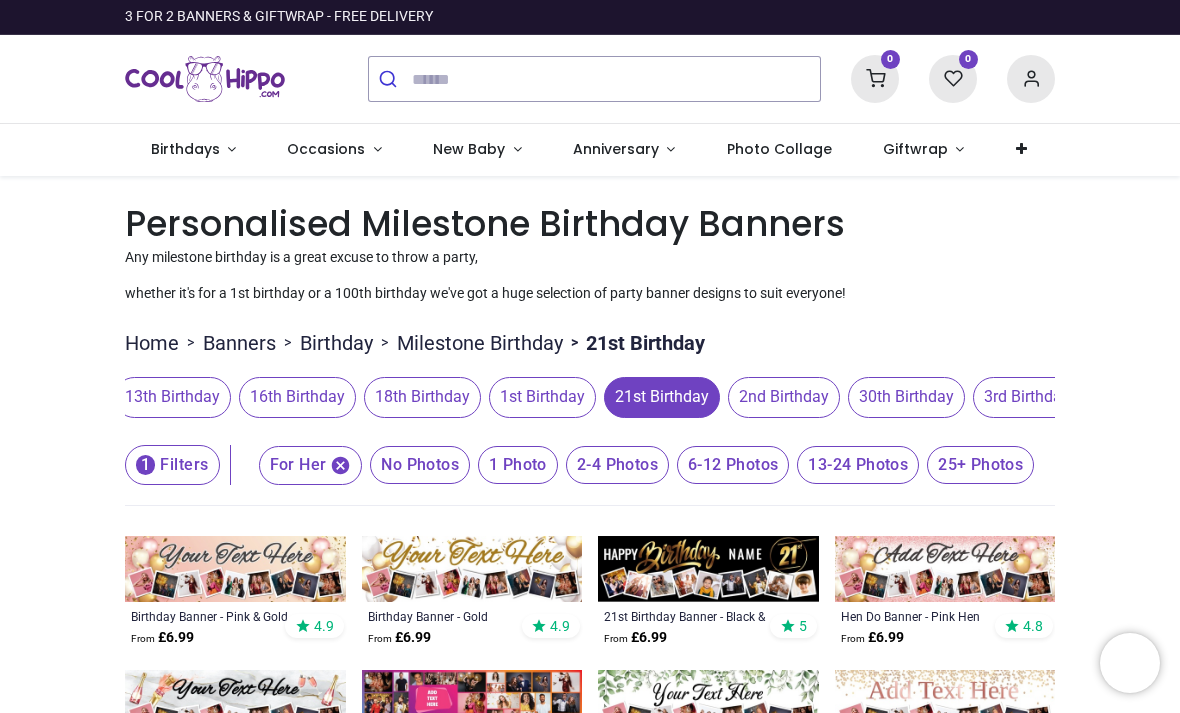 scroll, scrollTop: 0, scrollLeft: 0, axis: both 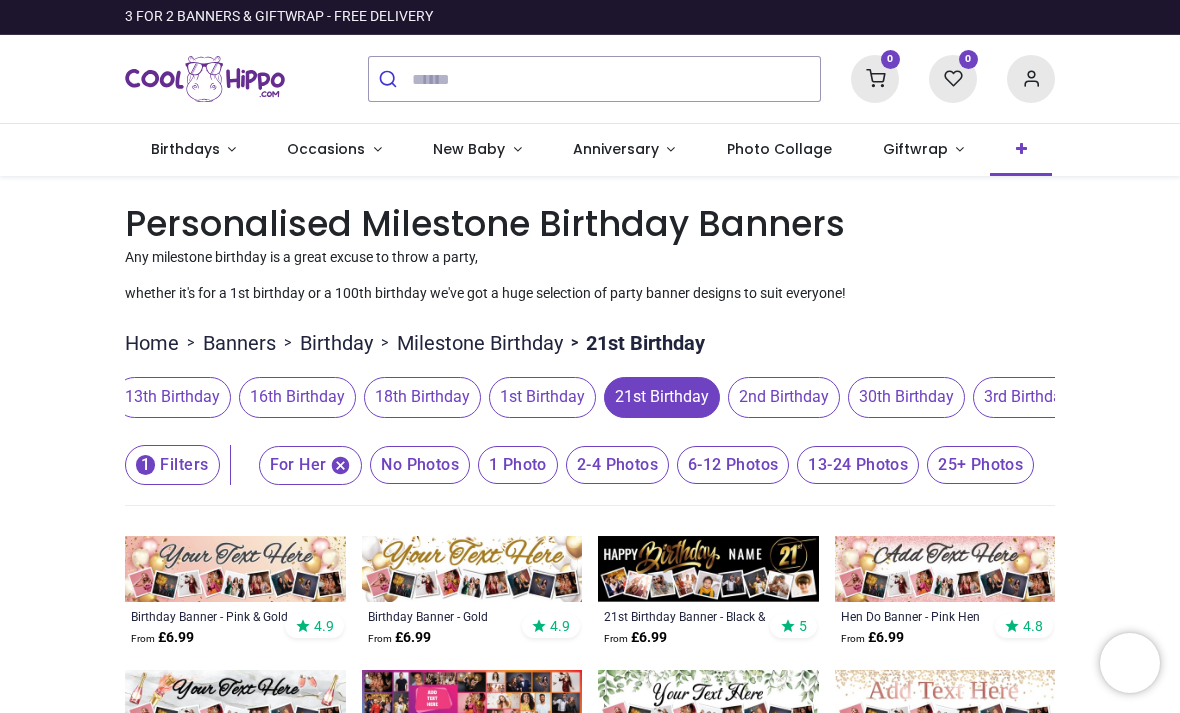 click at bounding box center [1021, 150] 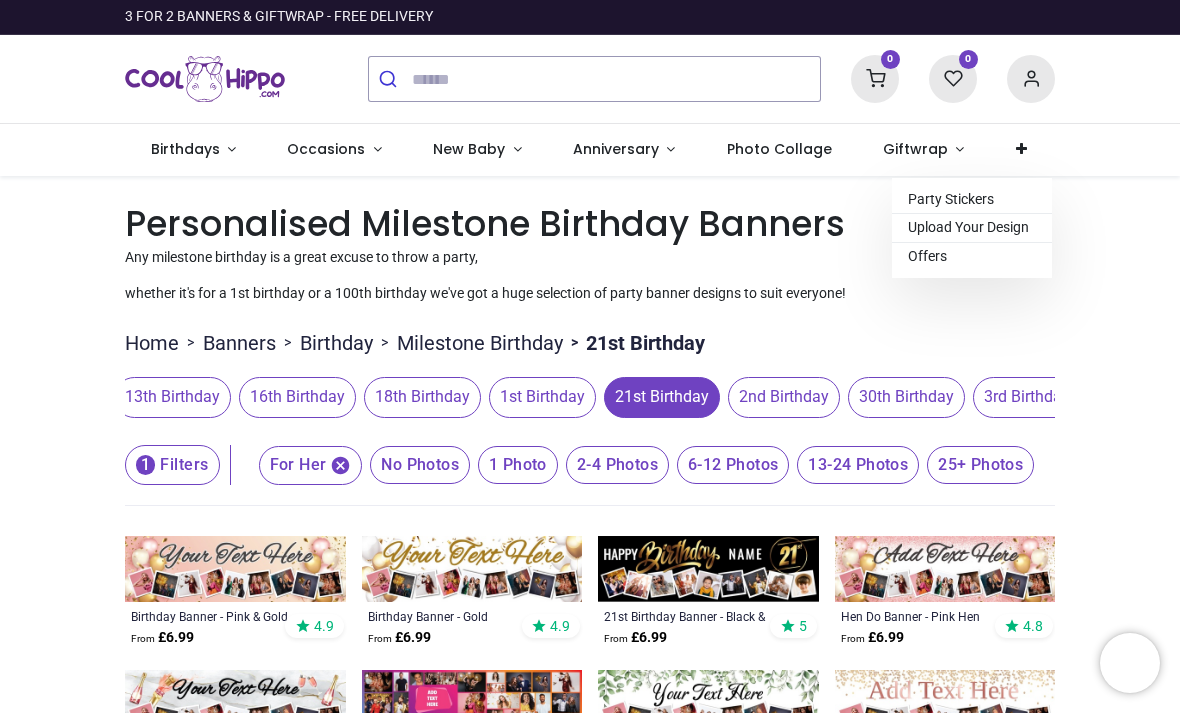 click on "Pricelist :
Public Pricelist
Public Pricelist
Categories
All Products" at bounding box center (590, 926) 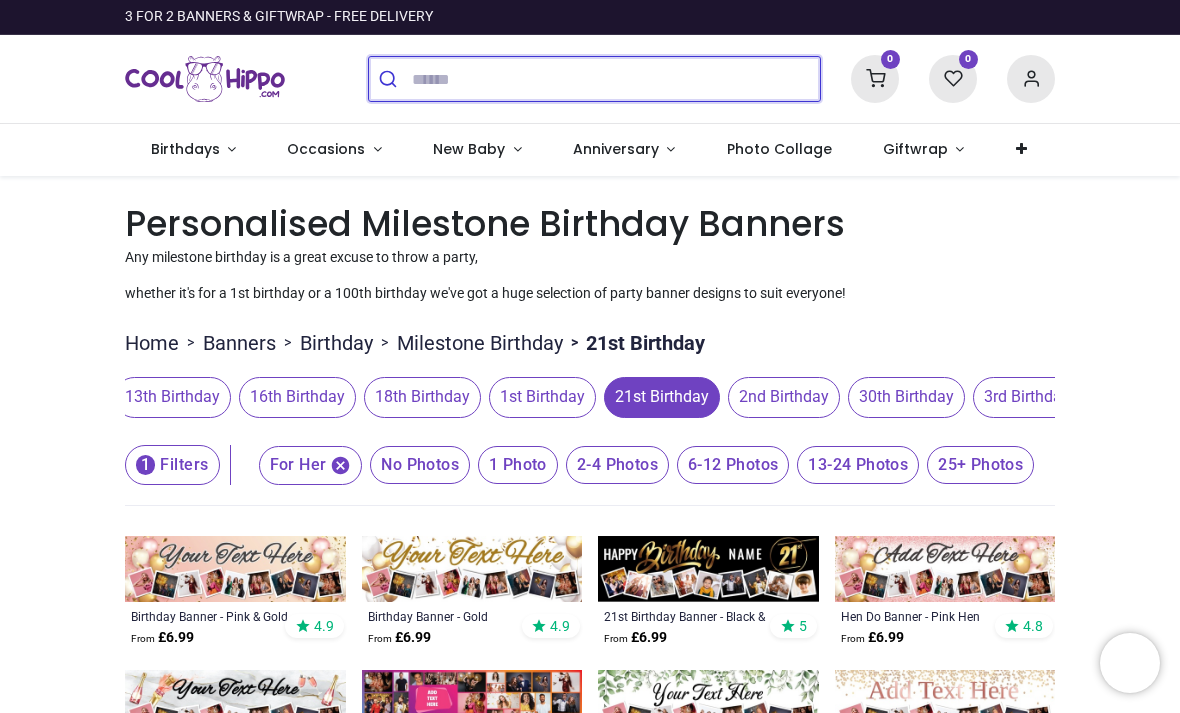 click at bounding box center [616, 79] 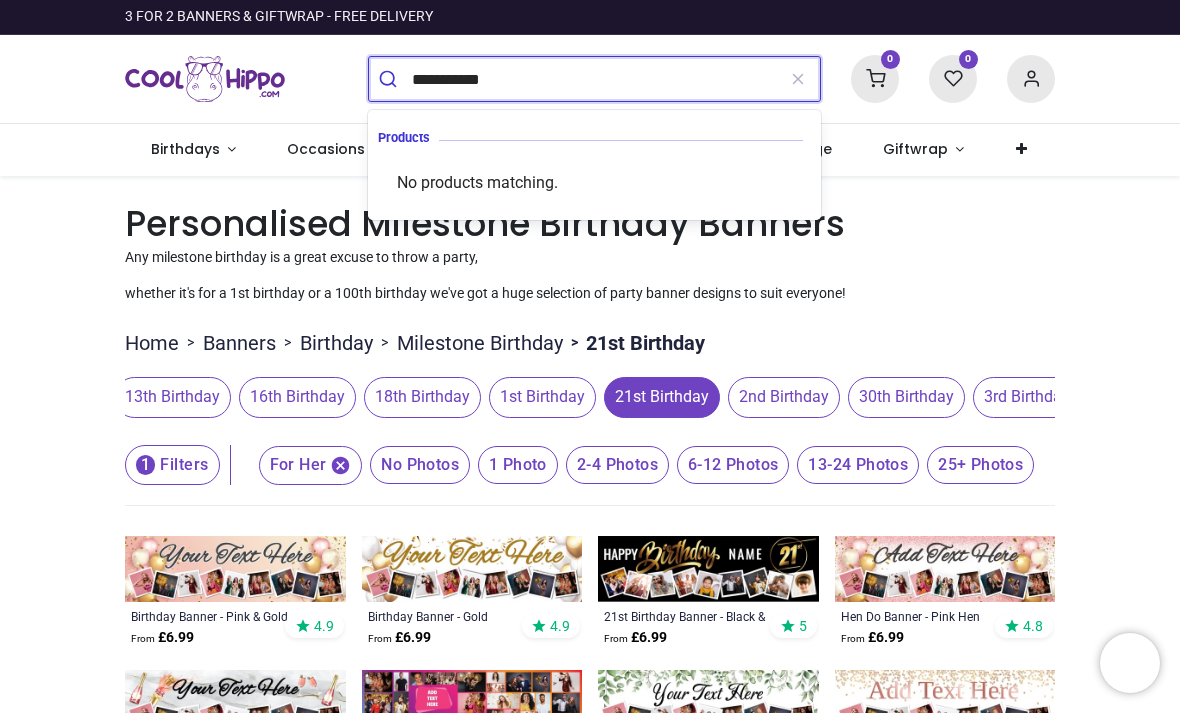 type on "**********" 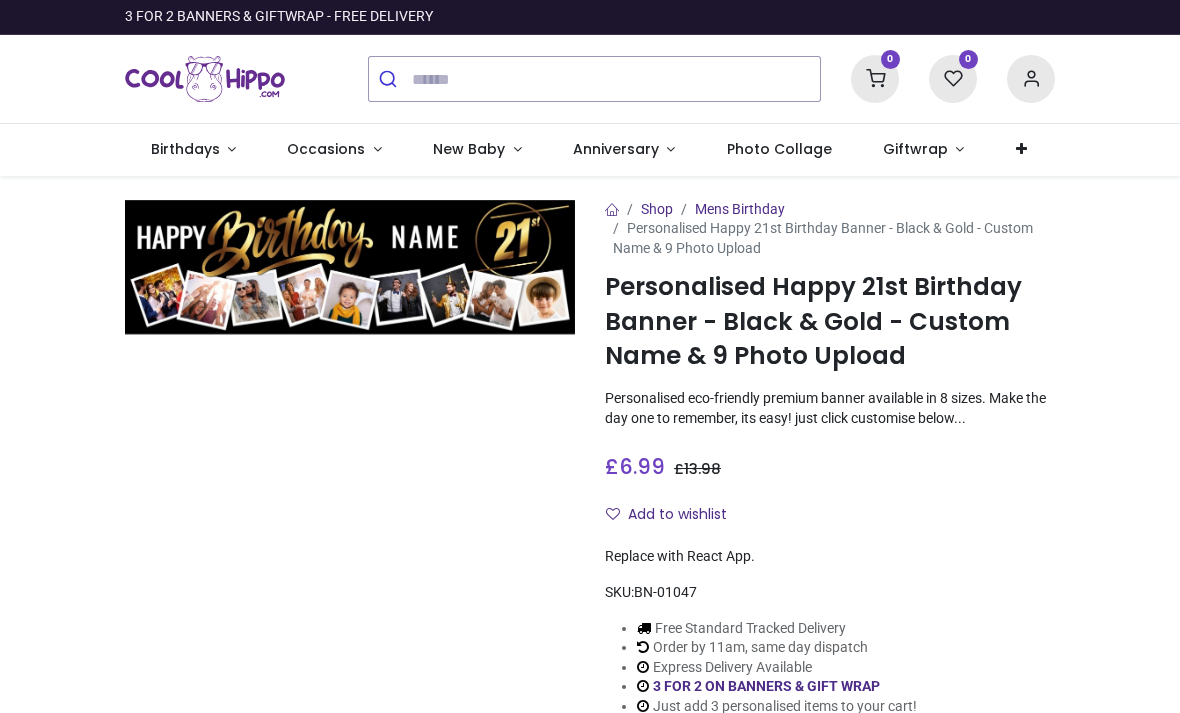scroll, scrollTop: 0, scrollLeft: 0, axis: both 